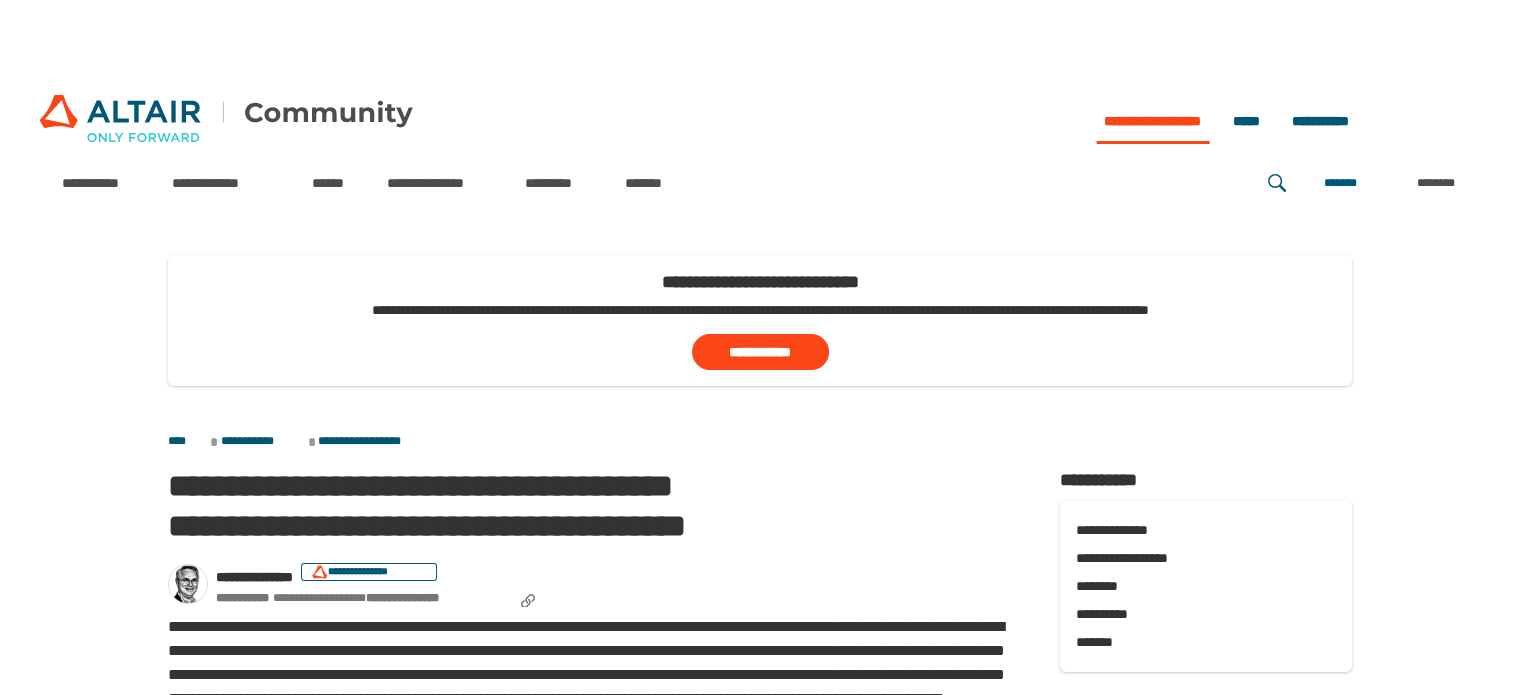 scroll, scrollTop: 304, scrollLeft: 0, axis: vertical 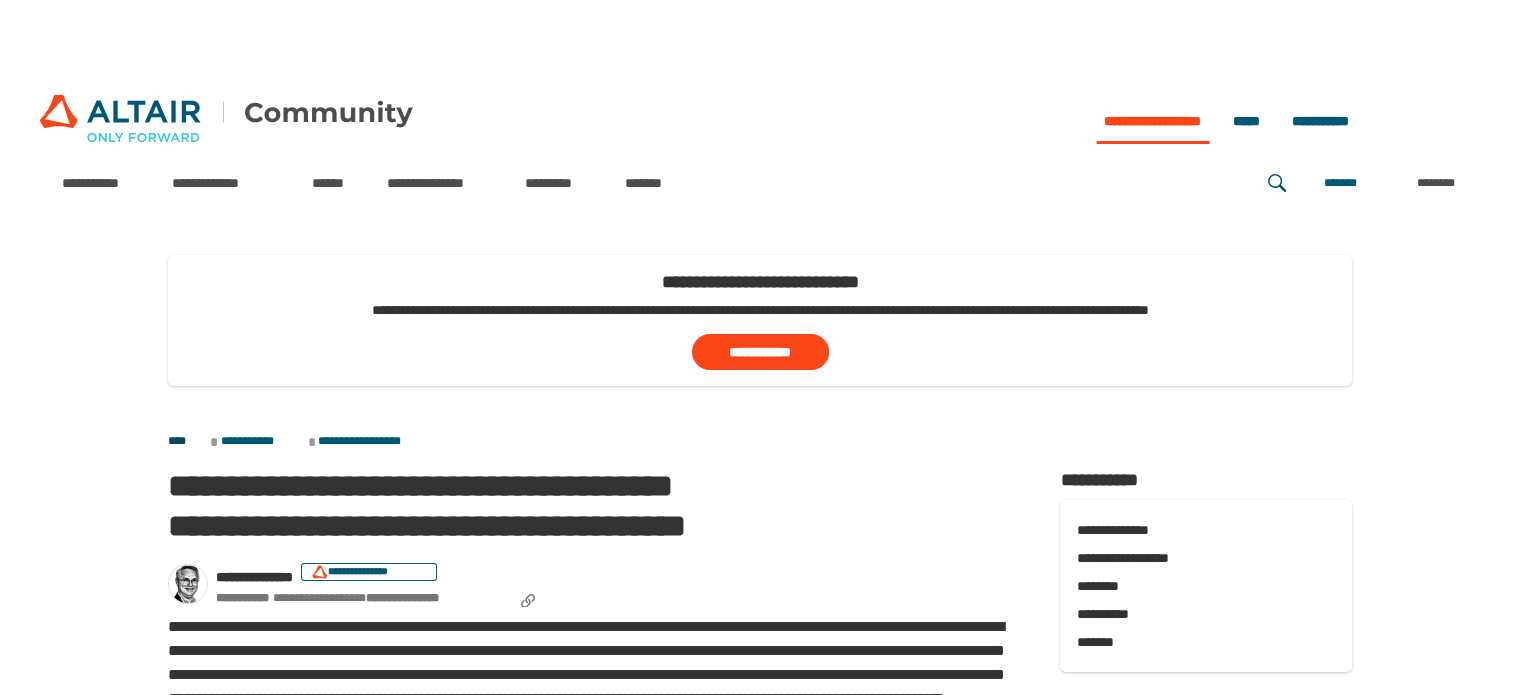 click on "****" at bounding box center (187, 442) 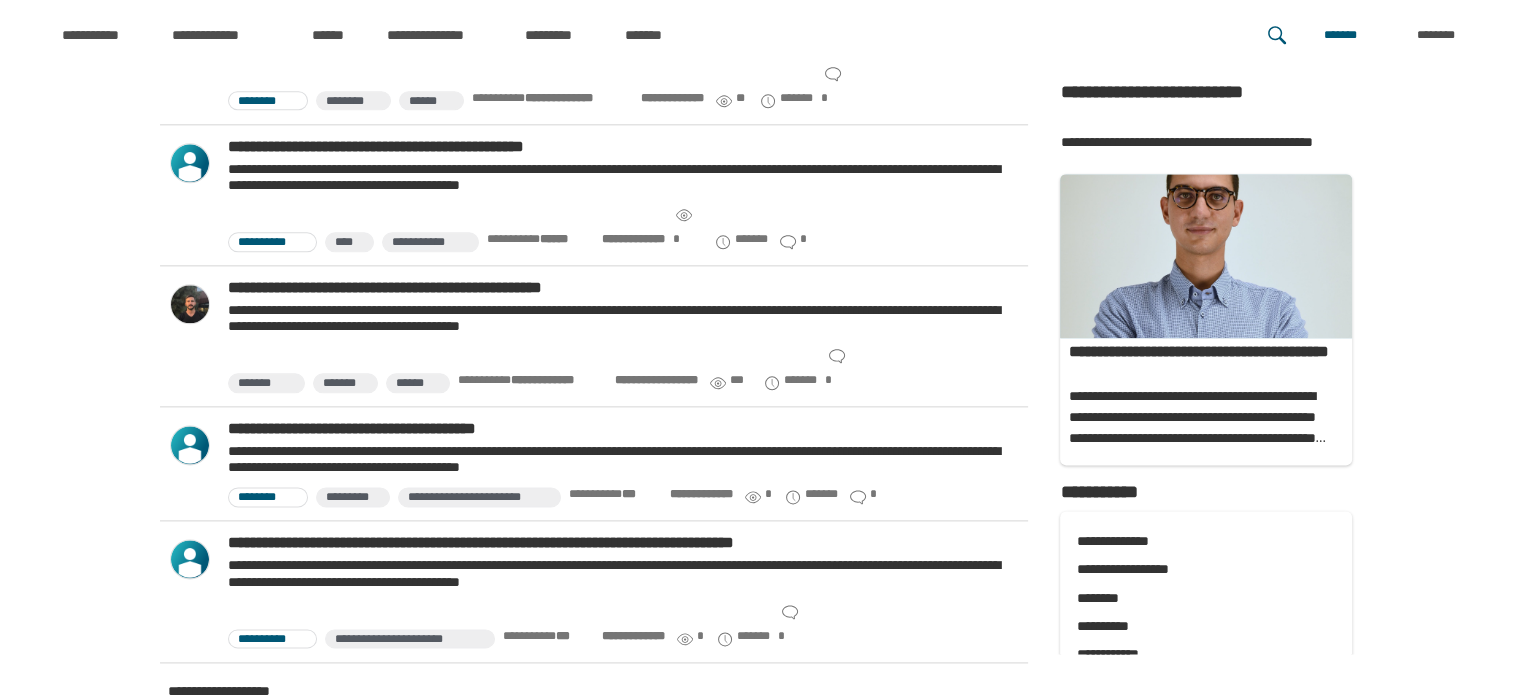 scroll, scrollTop: 2456, scrollLeft: 0, axis: vertical 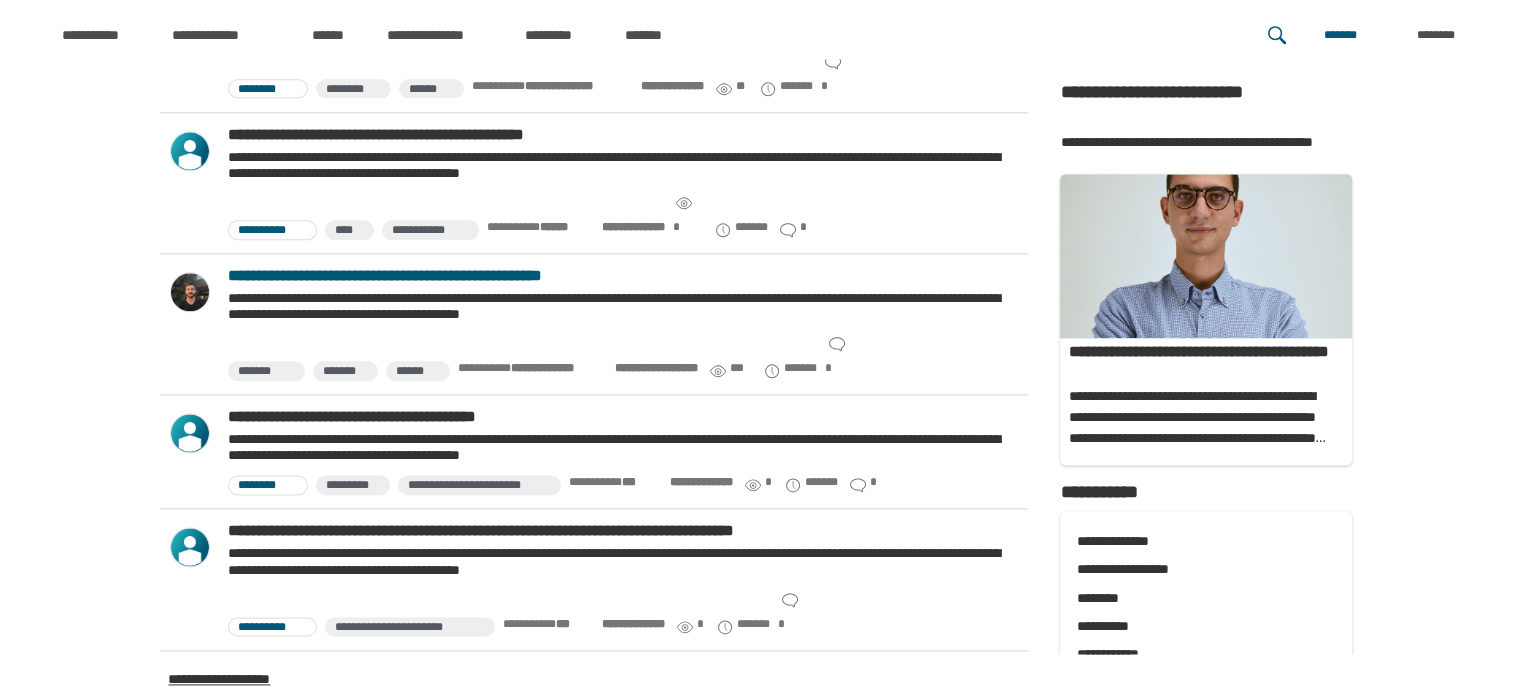click on "**********" at bounding box center (624, 276) 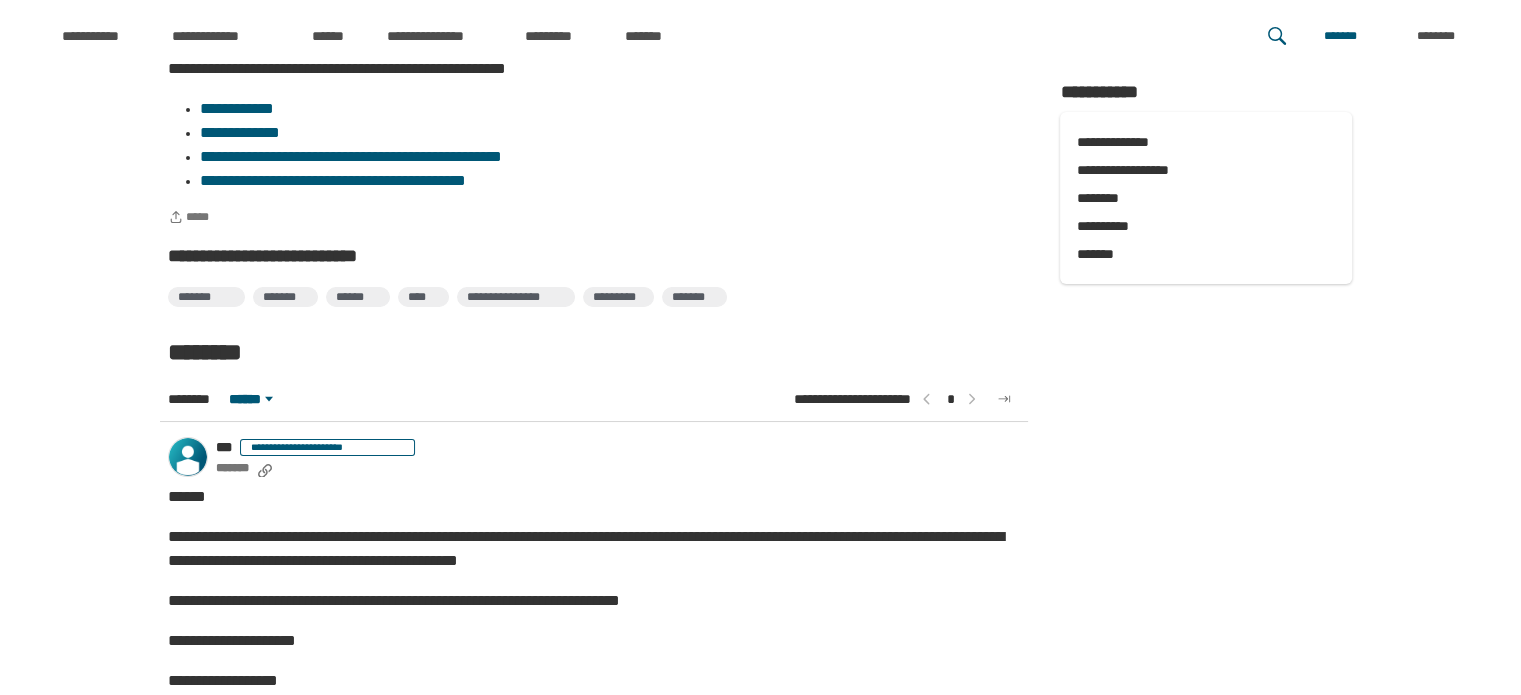 scroll, scrollTop: 7876, scrollLeft: 0, axis: vertical 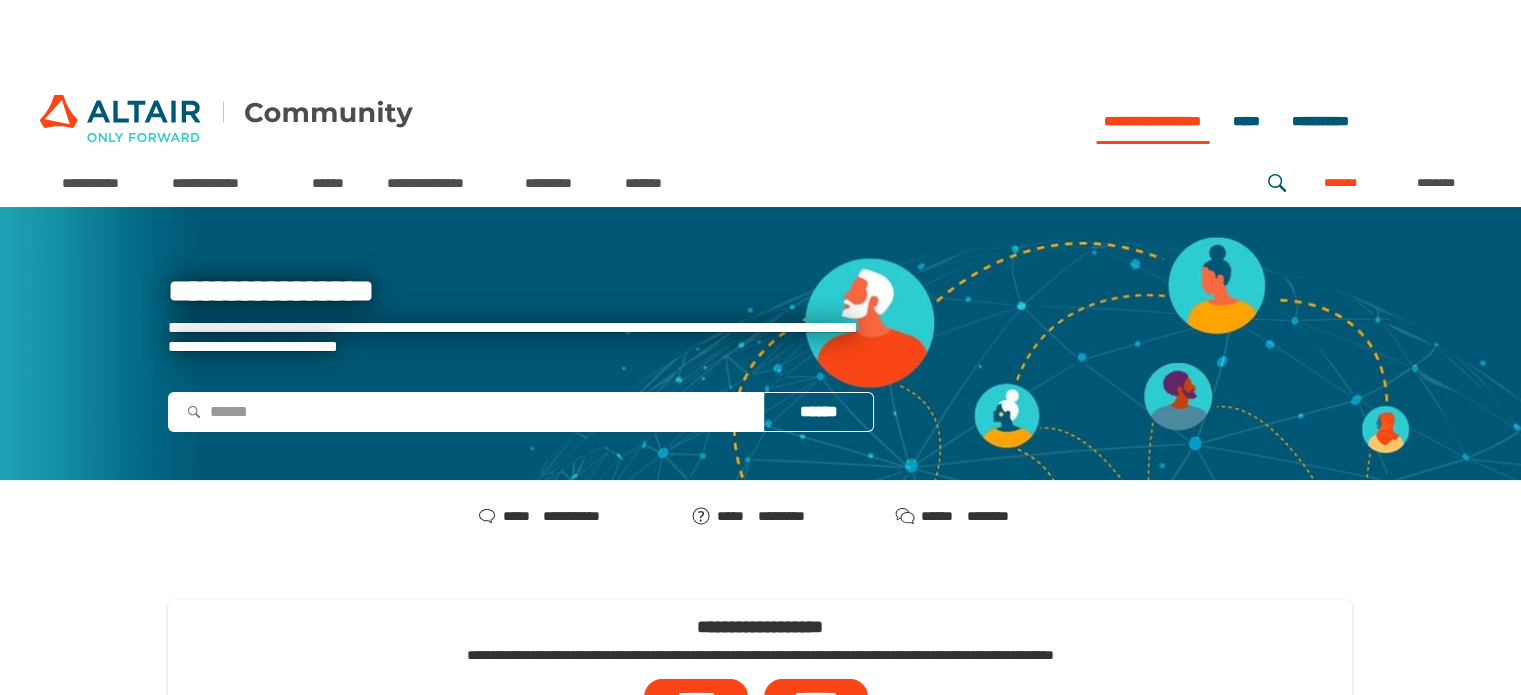click on "*******" at bounding box center [1340, 183] 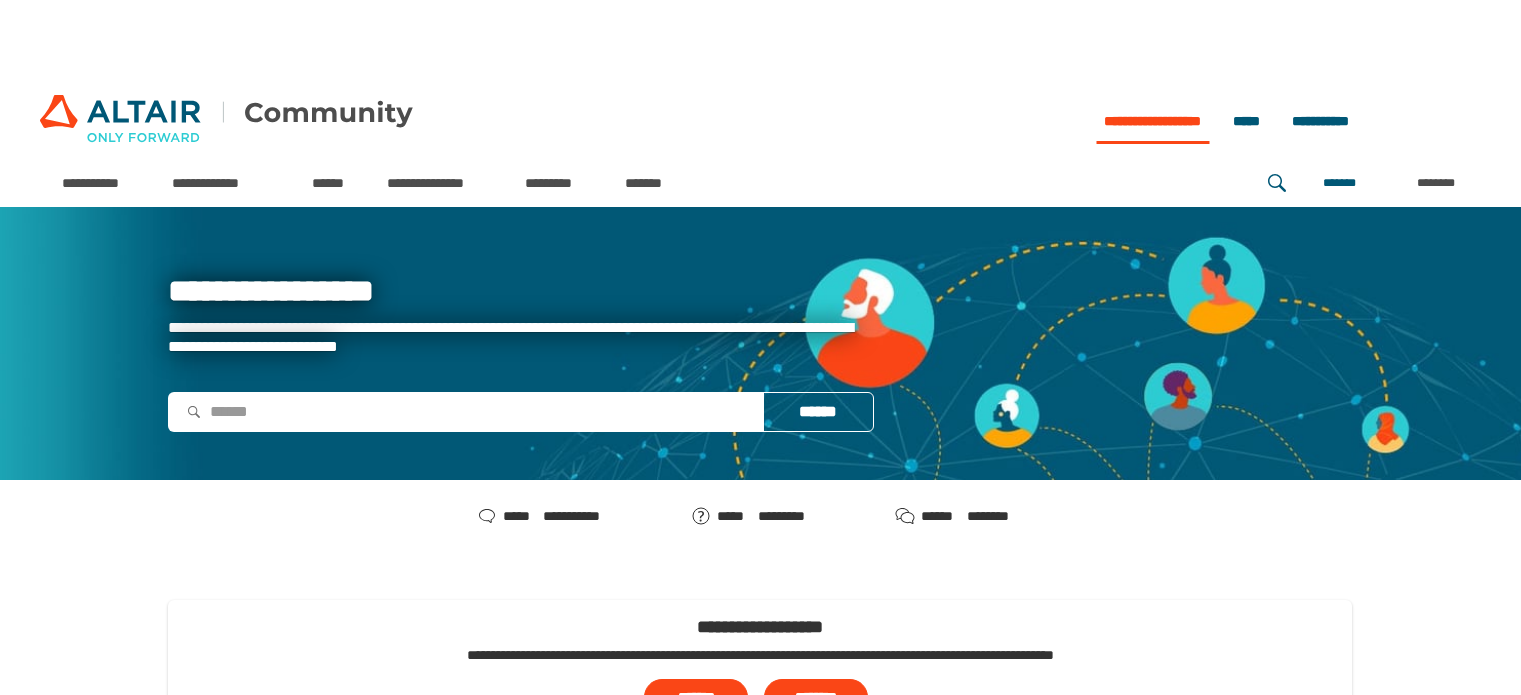 scroll, scrollTop: 0, scrollLeft: 0, axis: both 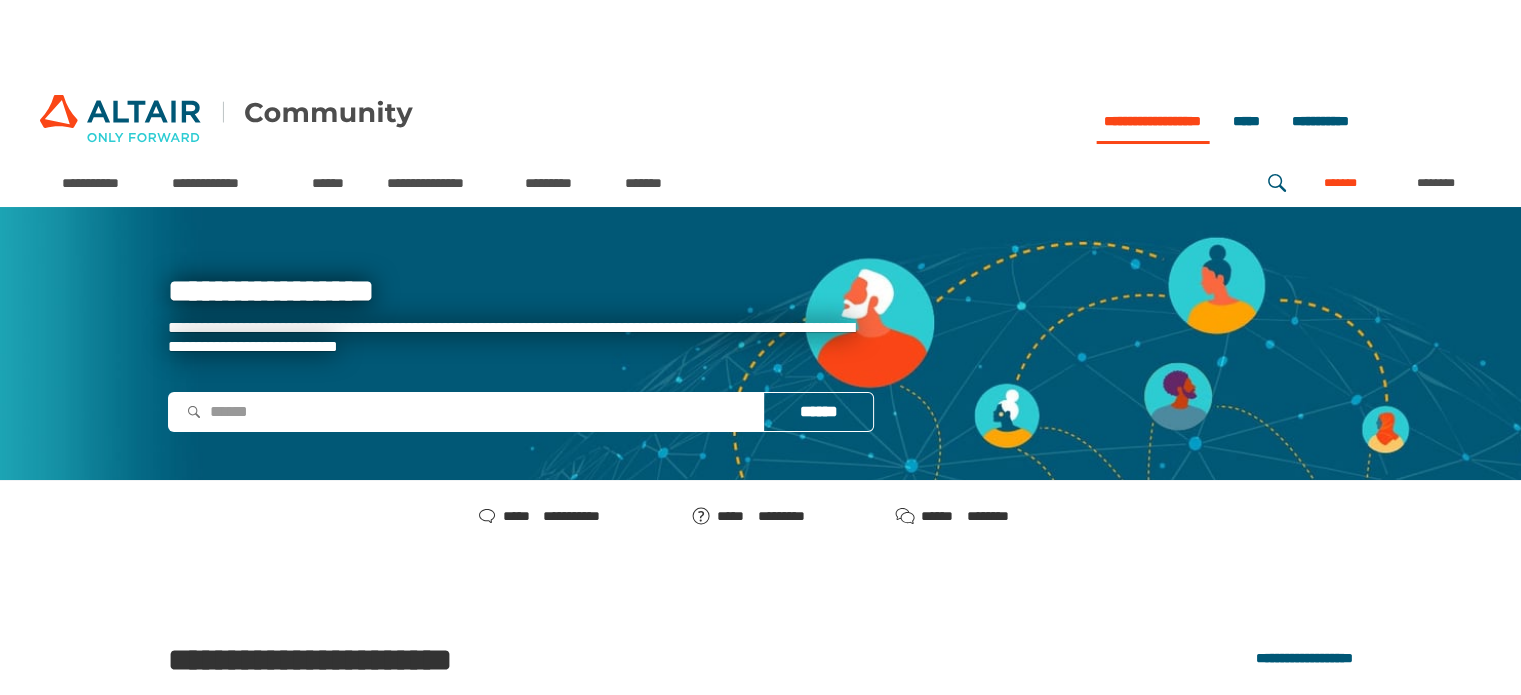 click on "*******" at bounding box center [1340, 183] 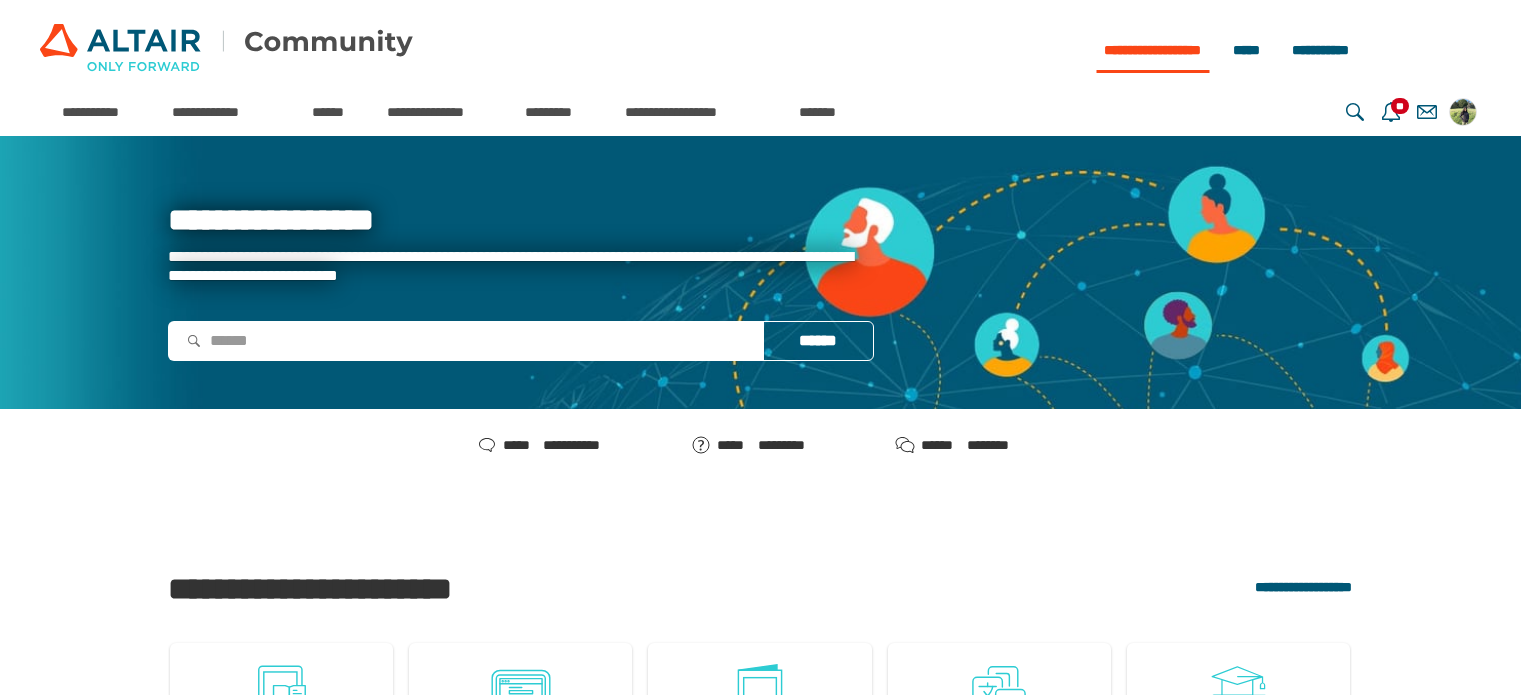 scroll, scrollTop: 0, scrollLeft: 0, axis: both 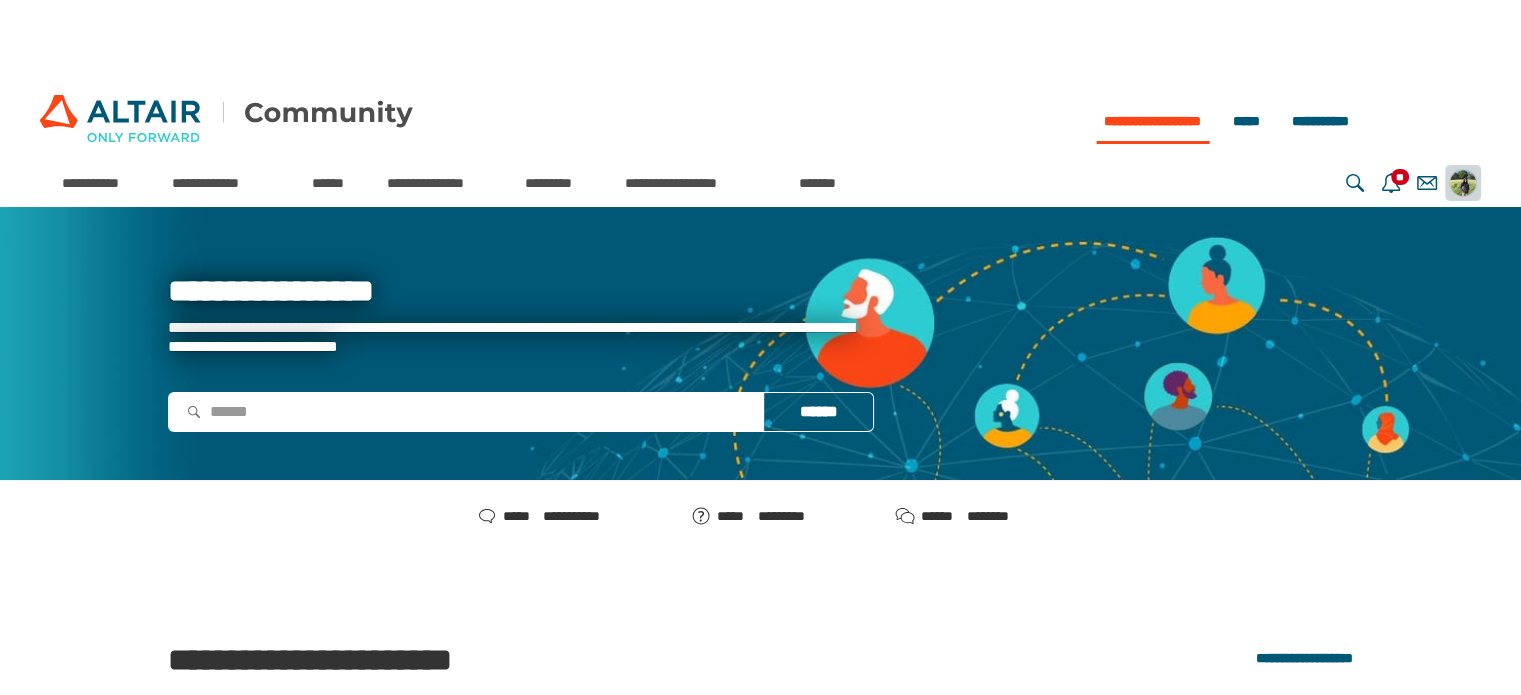 click at bounding box center [1463, 183] 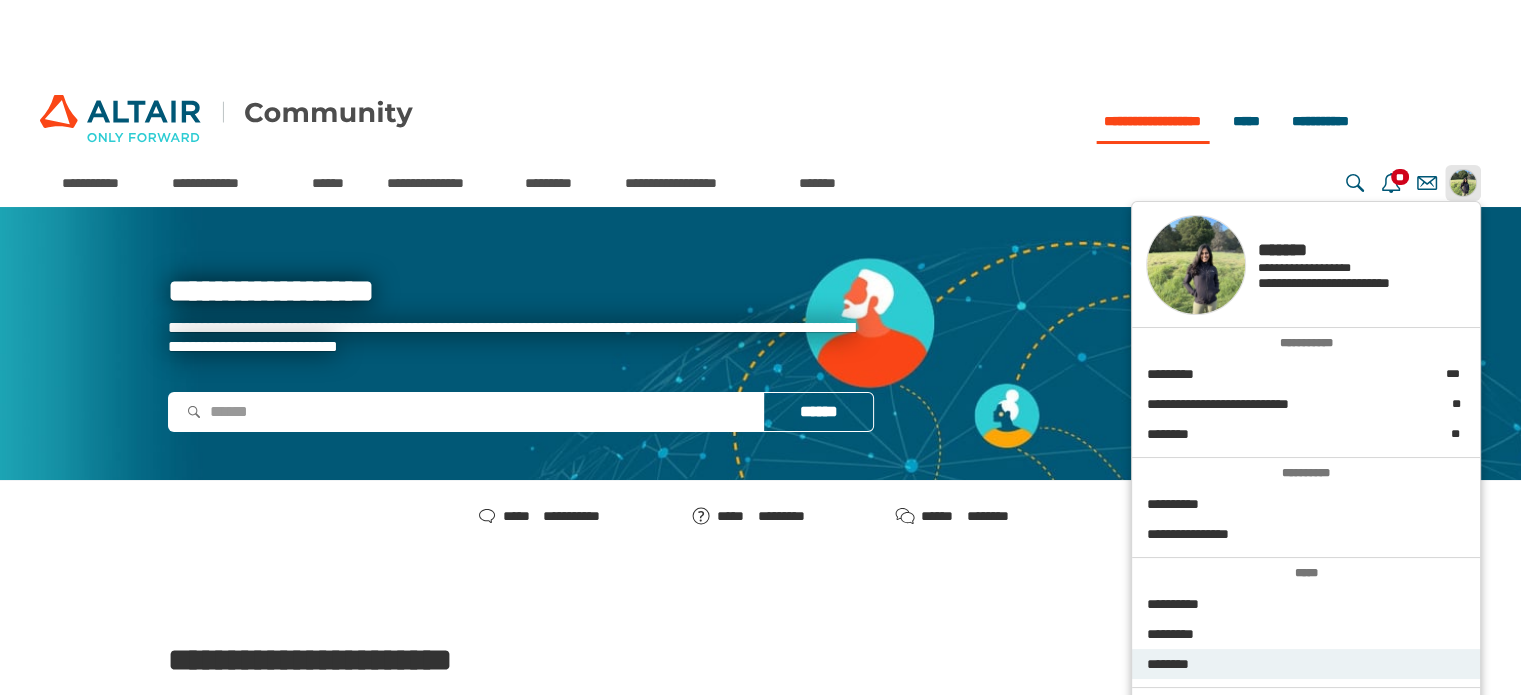 click on "********" at bounding box center (1306, 664) 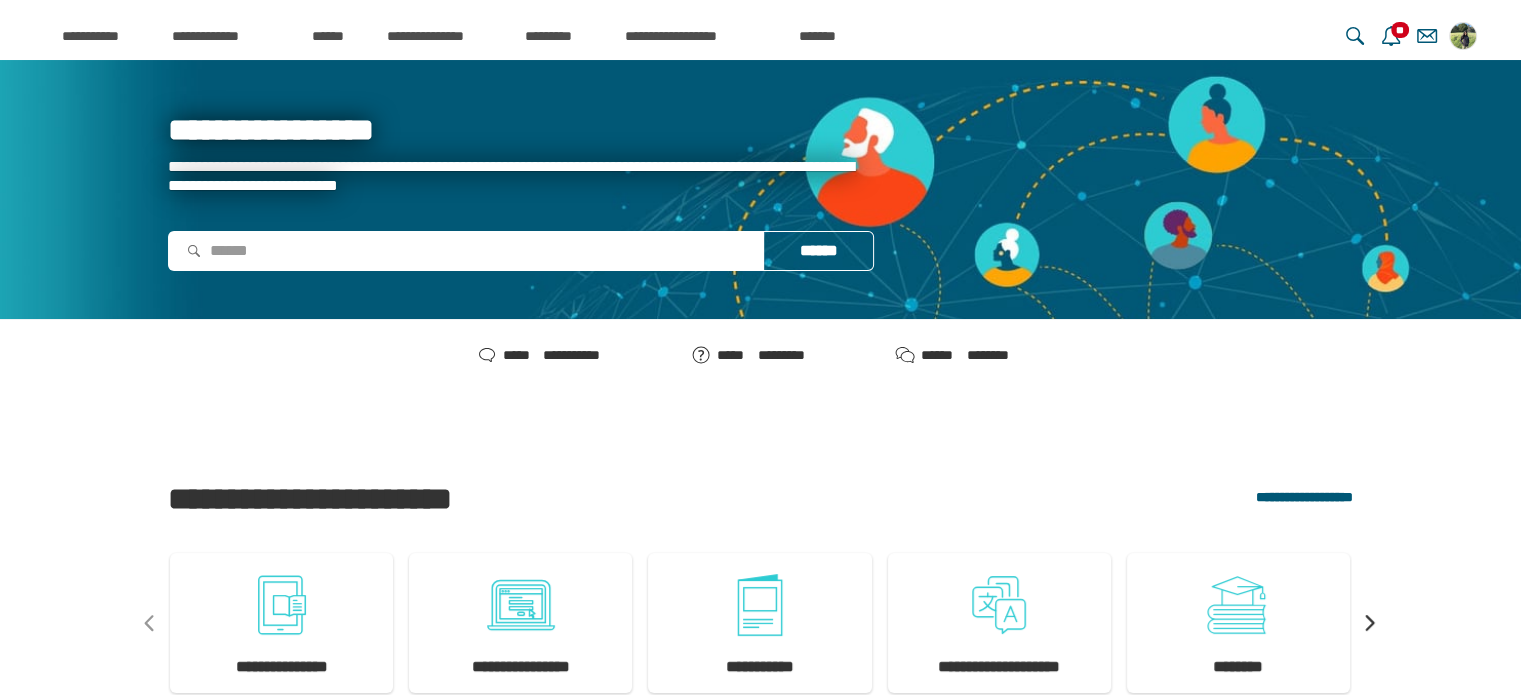 scroll, scrollTop: 167, scrollLeft: 0, axis: vertical 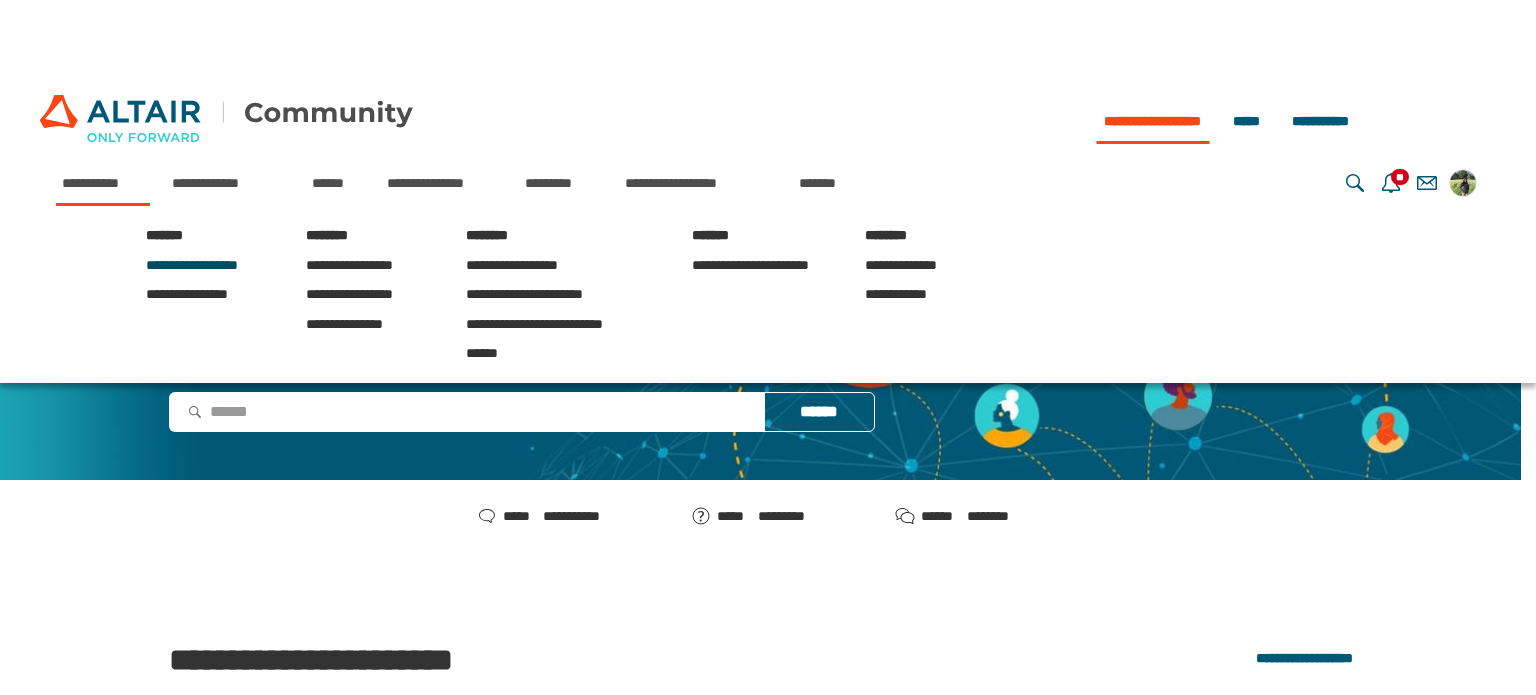 click on "**********" at bounding box center (192, 265) 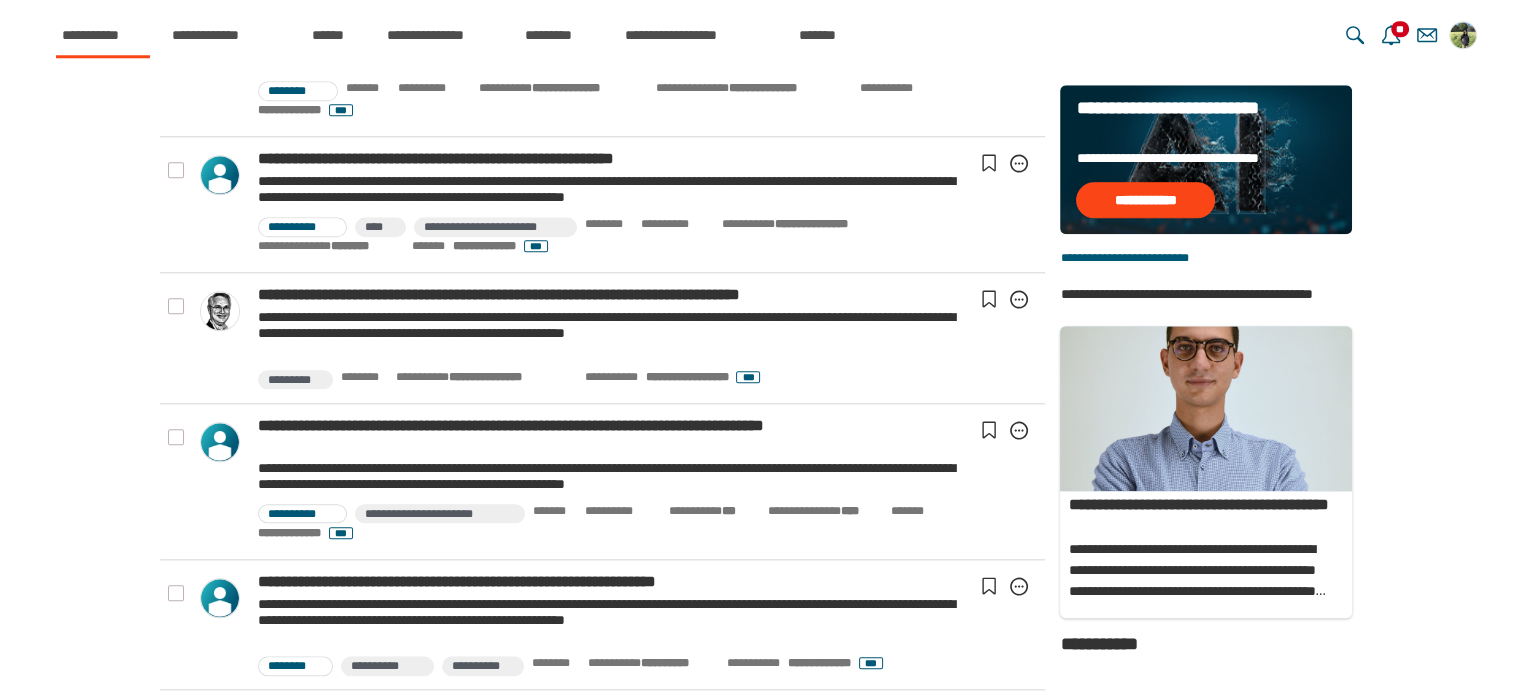 scroll, scrollTop: 2008, scrollLeft: 0, axis: vertical 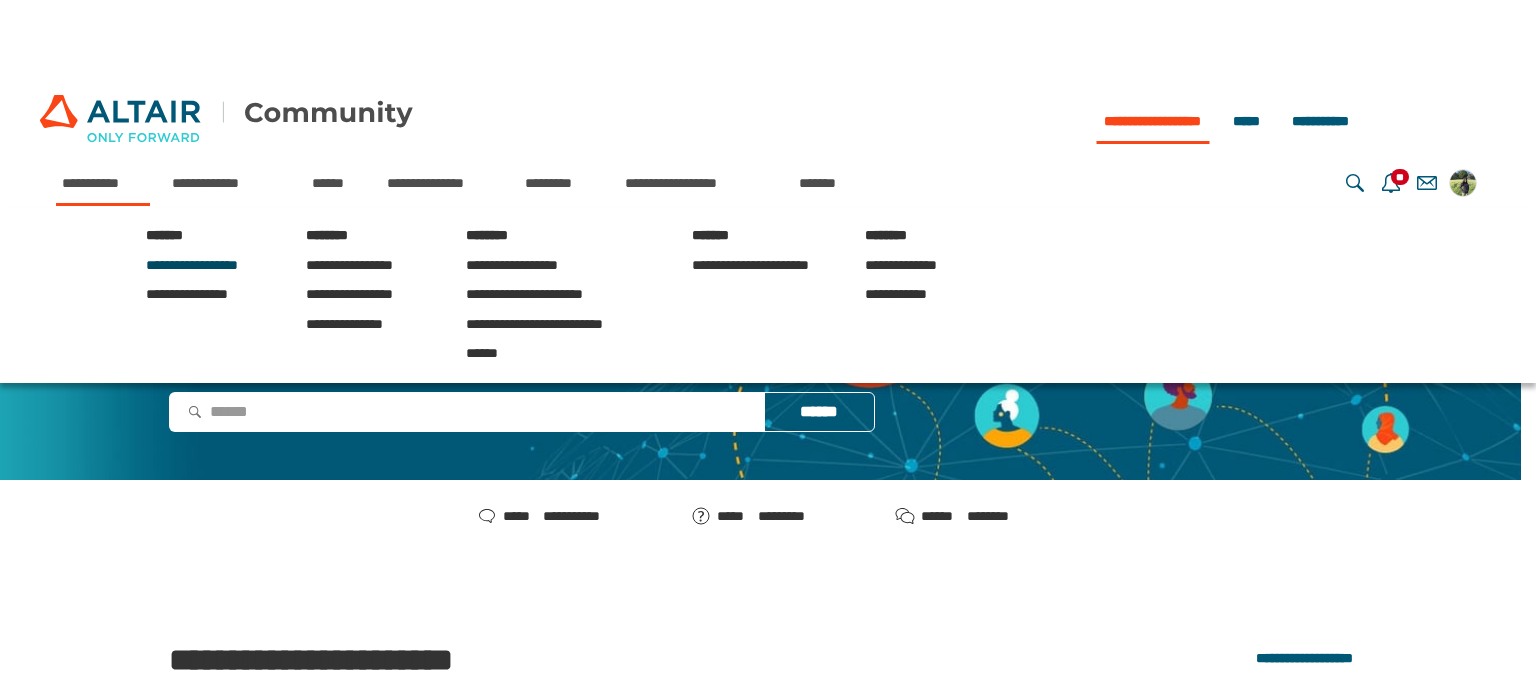 click on "**********" at bounding box center [192, 265] 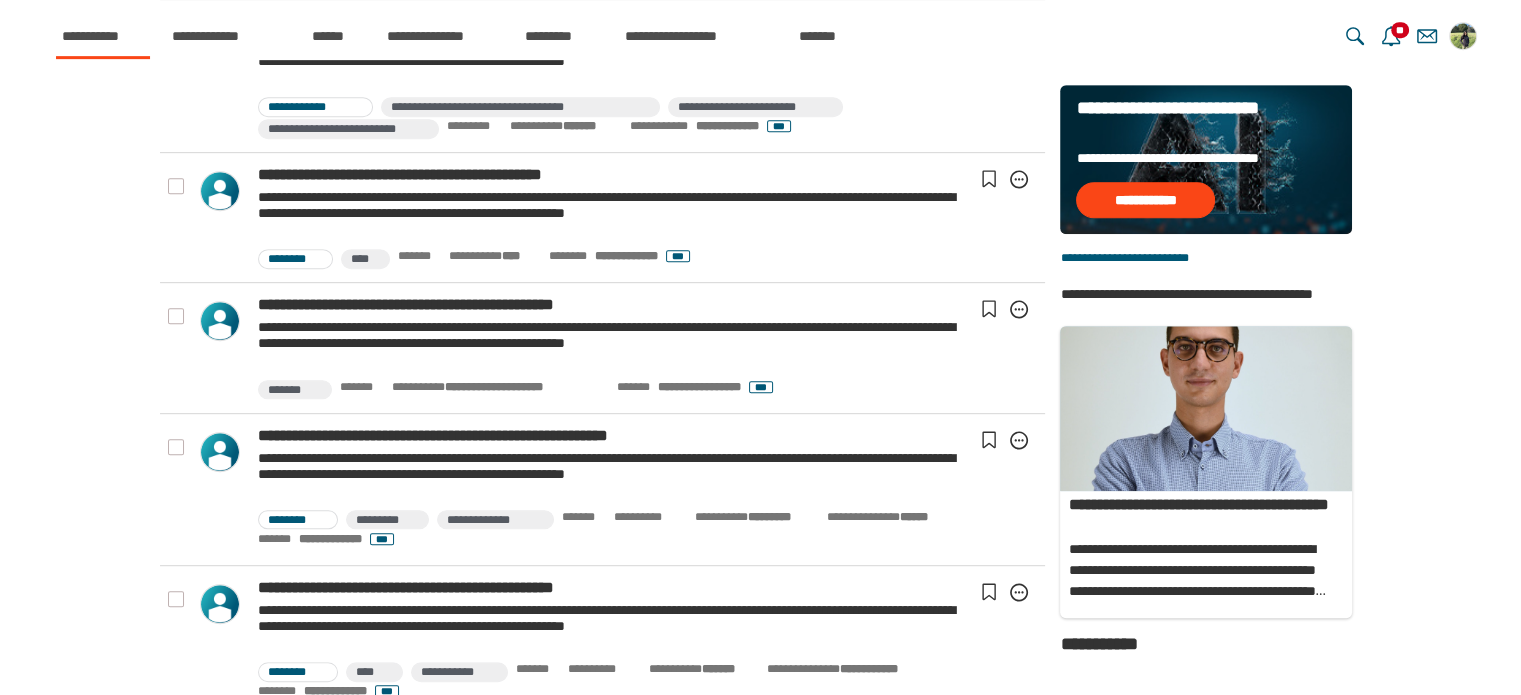 scroll, scrollTop: 1132, scrollLeft: 0, axis: vertical 